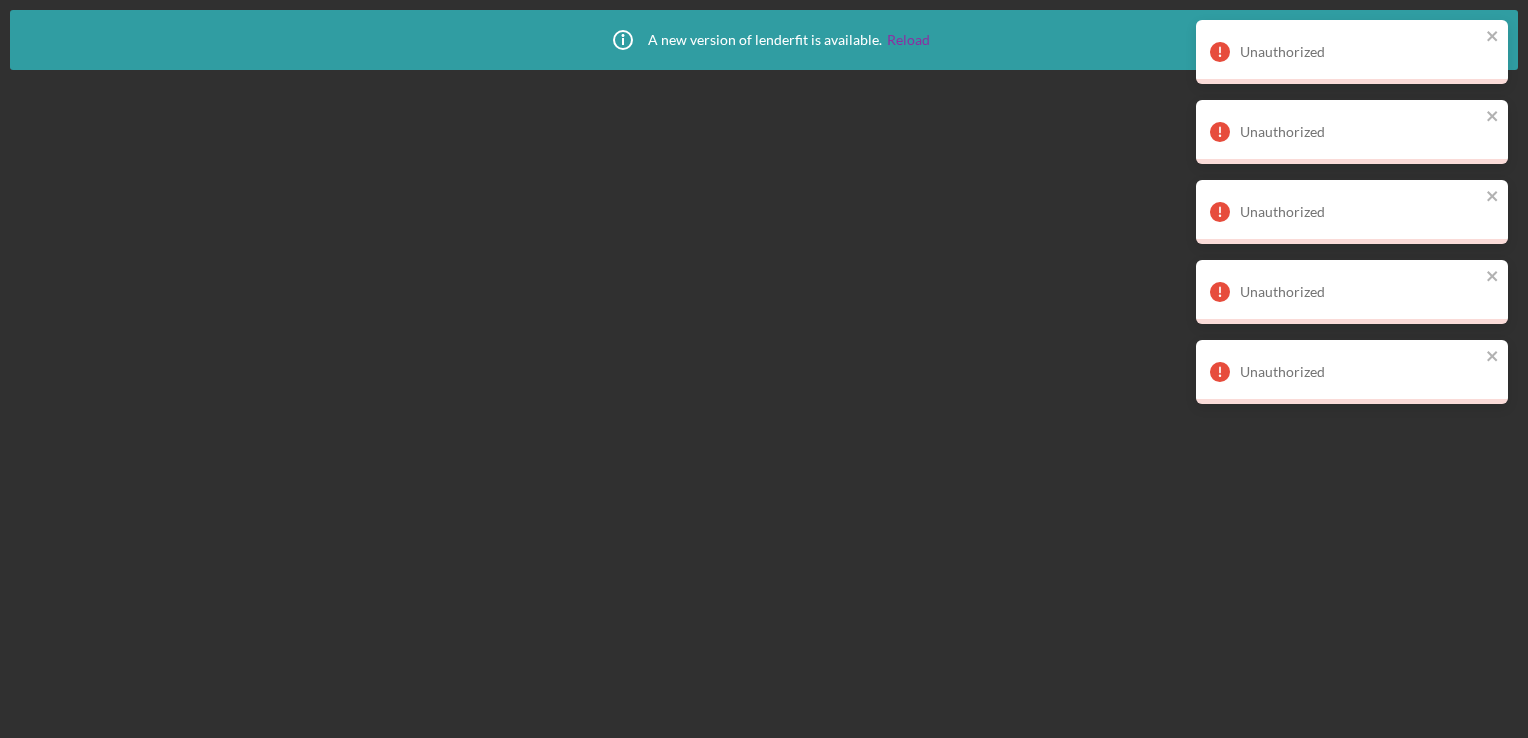 scroll, scrollTop: 0, scrollLeft: 0, axis: both 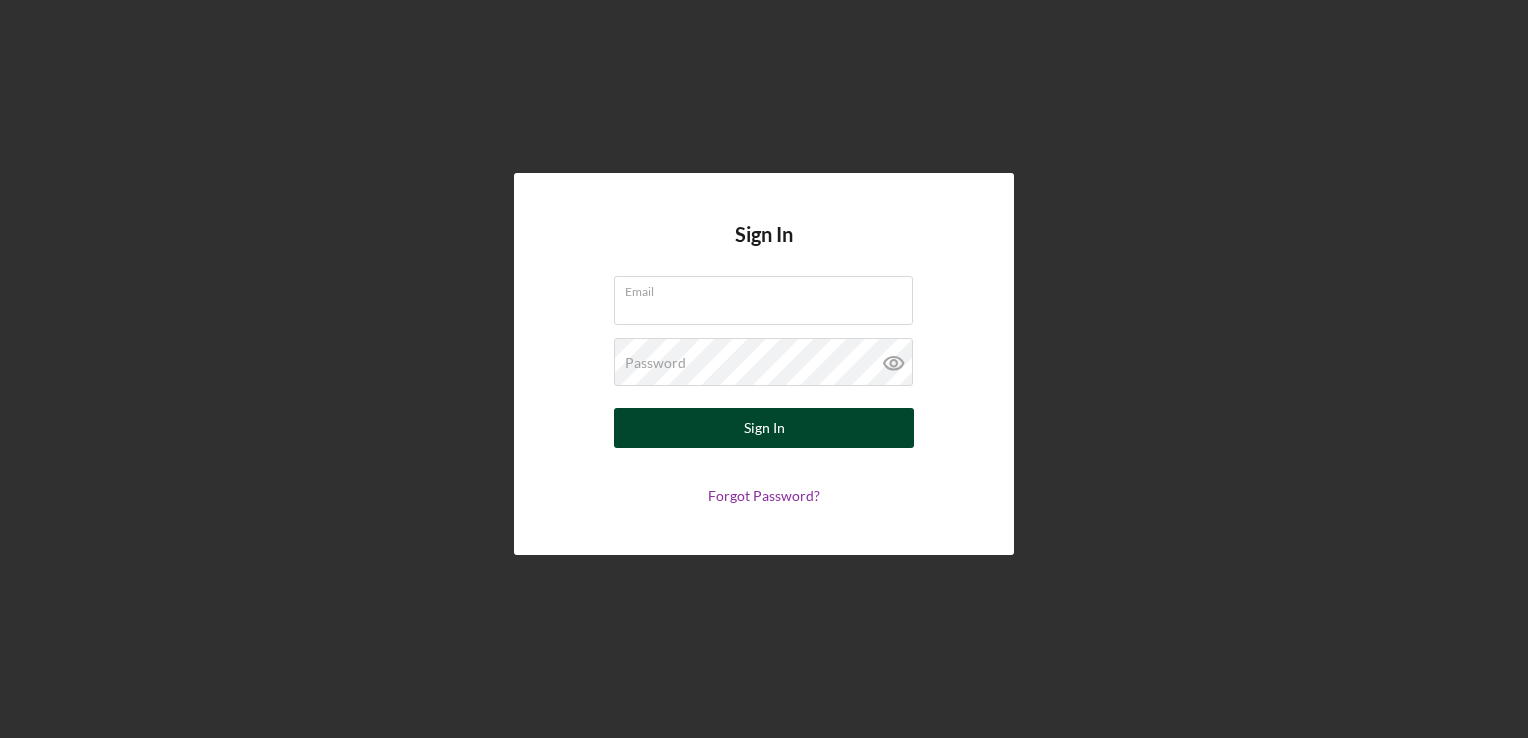 type on "[FIRST].[LAST]@[DOMAIN]" 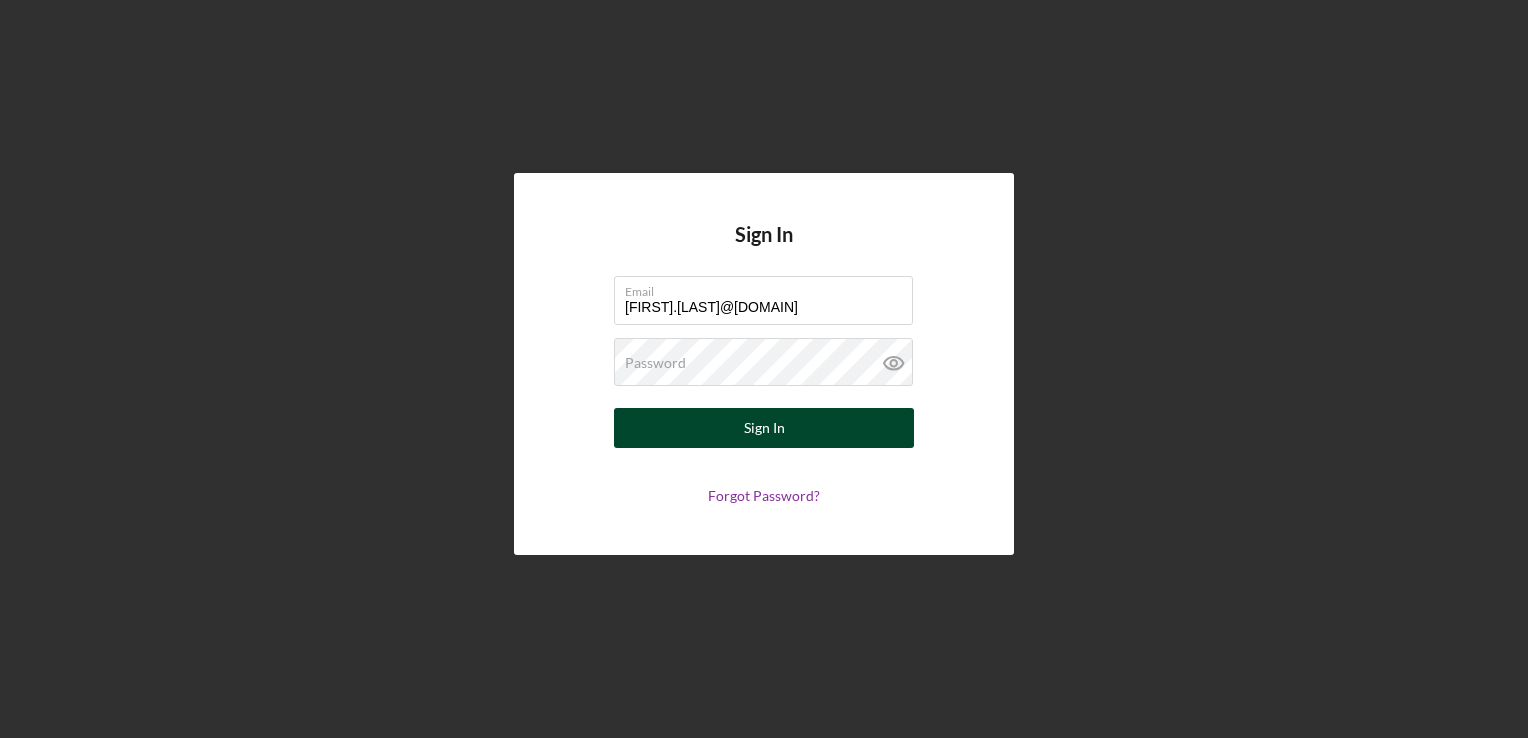 click on "Sign In" at bounding box center (764, 428) 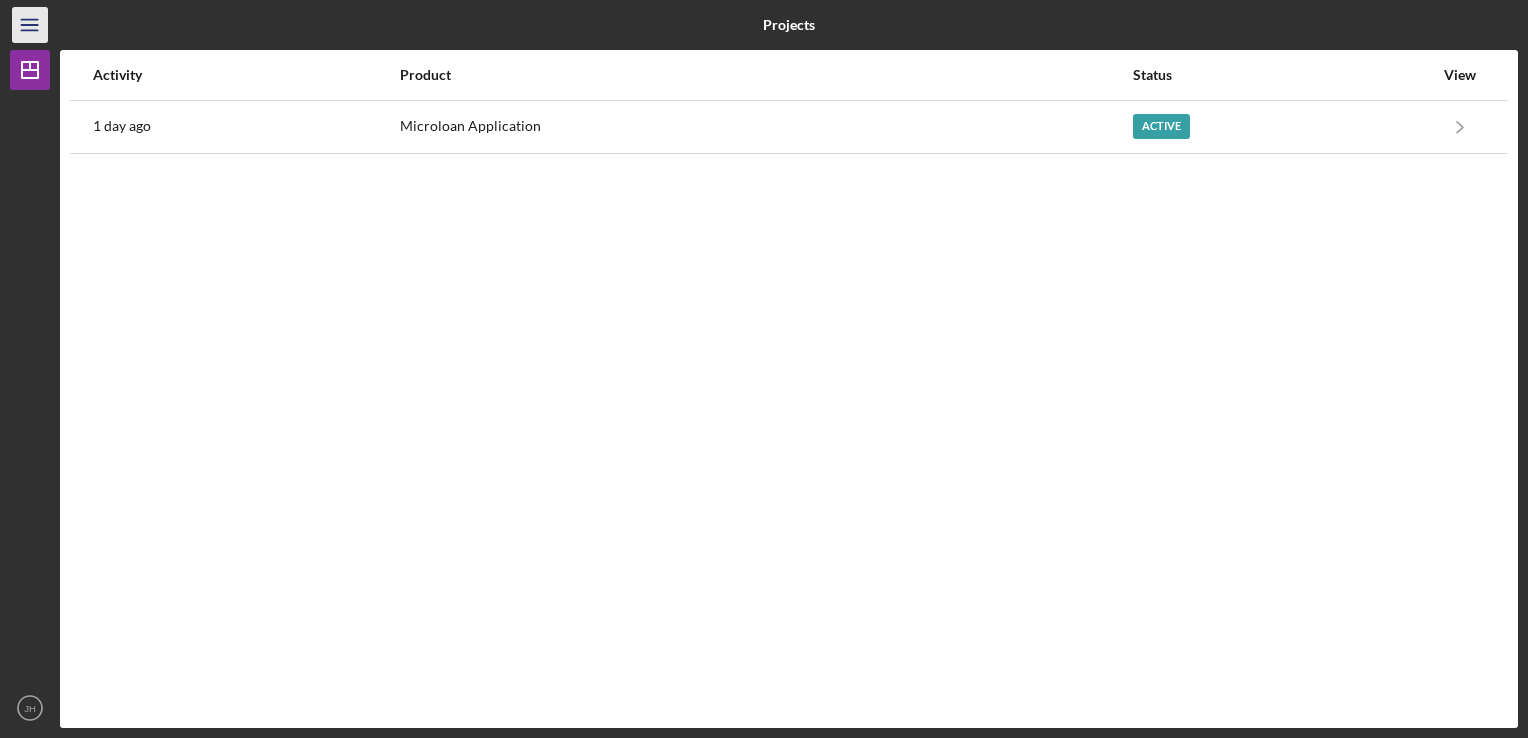 click on "Icon/Menu" 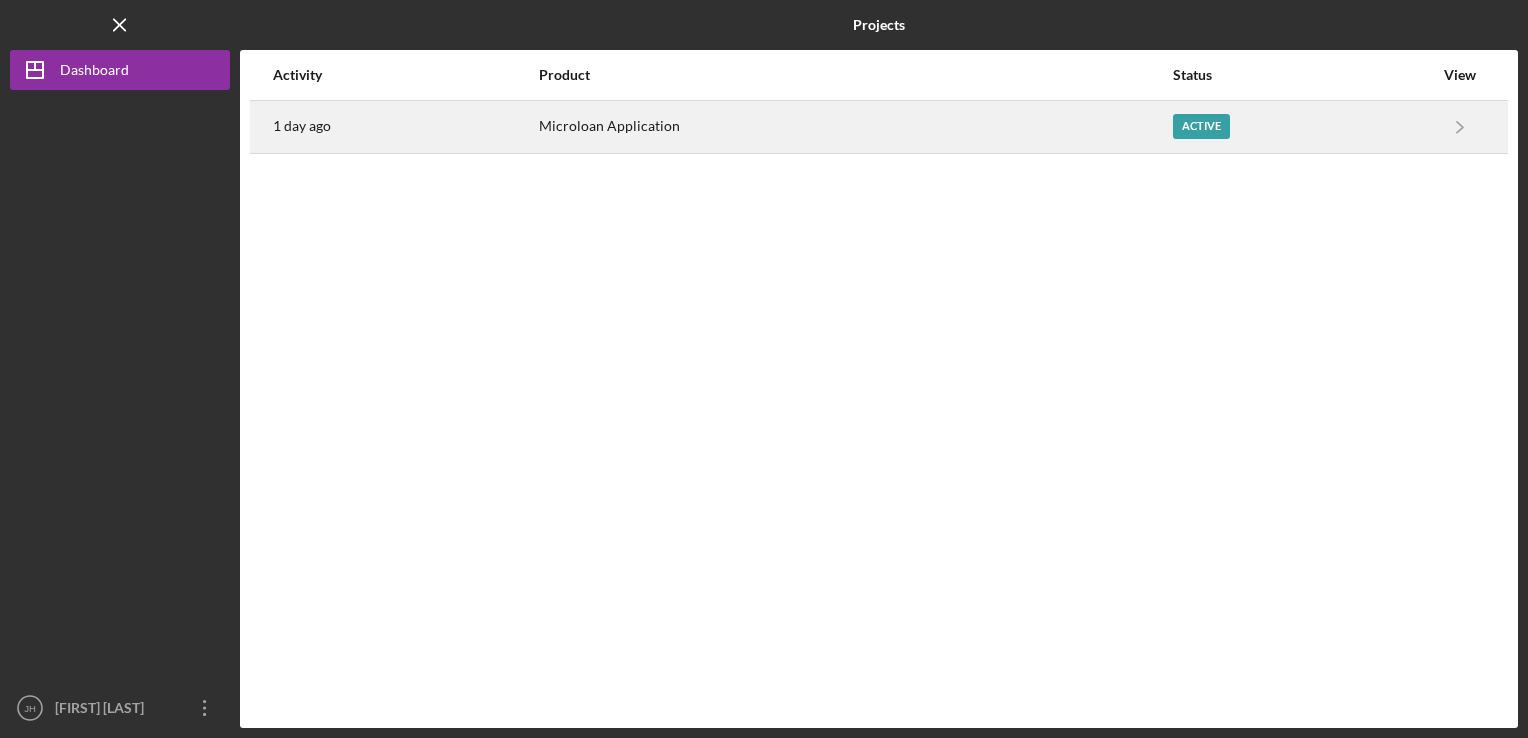 click on "Active" at bounding box center (1201, 126) 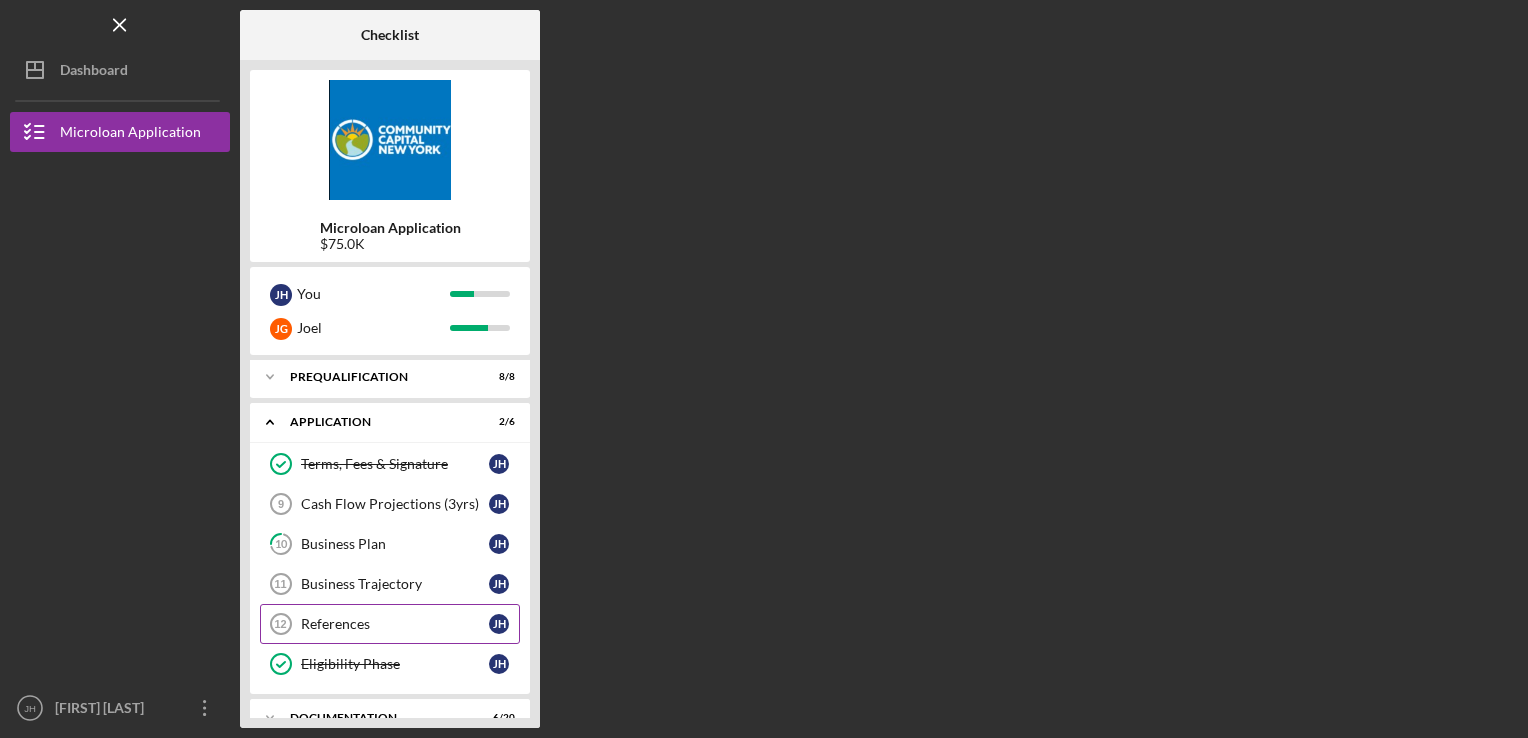 scroll, scrollTop: 0, scrollLeft: 0, axis: both 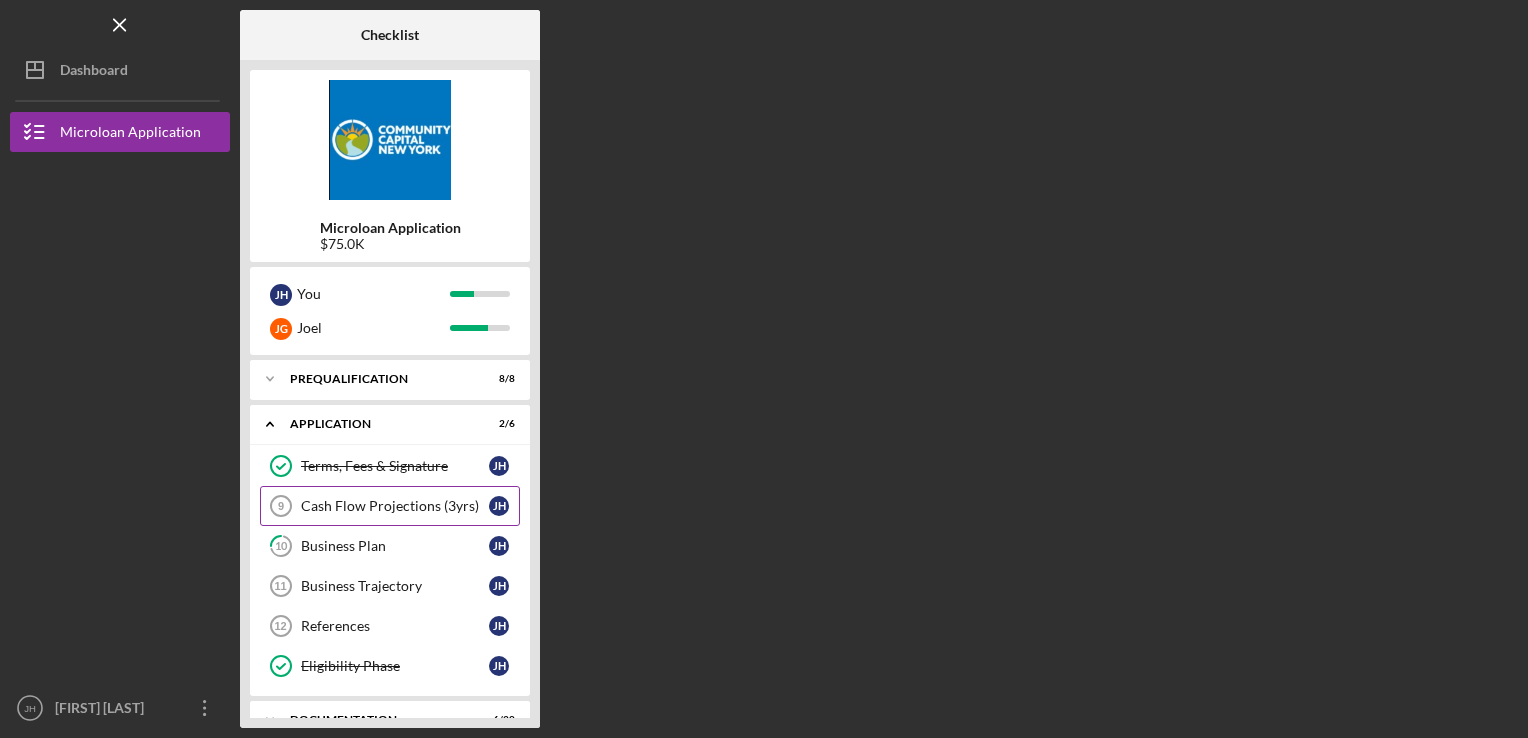 click on "Cash Flow Projections (3yrs)" at bounding box center (395, 506) 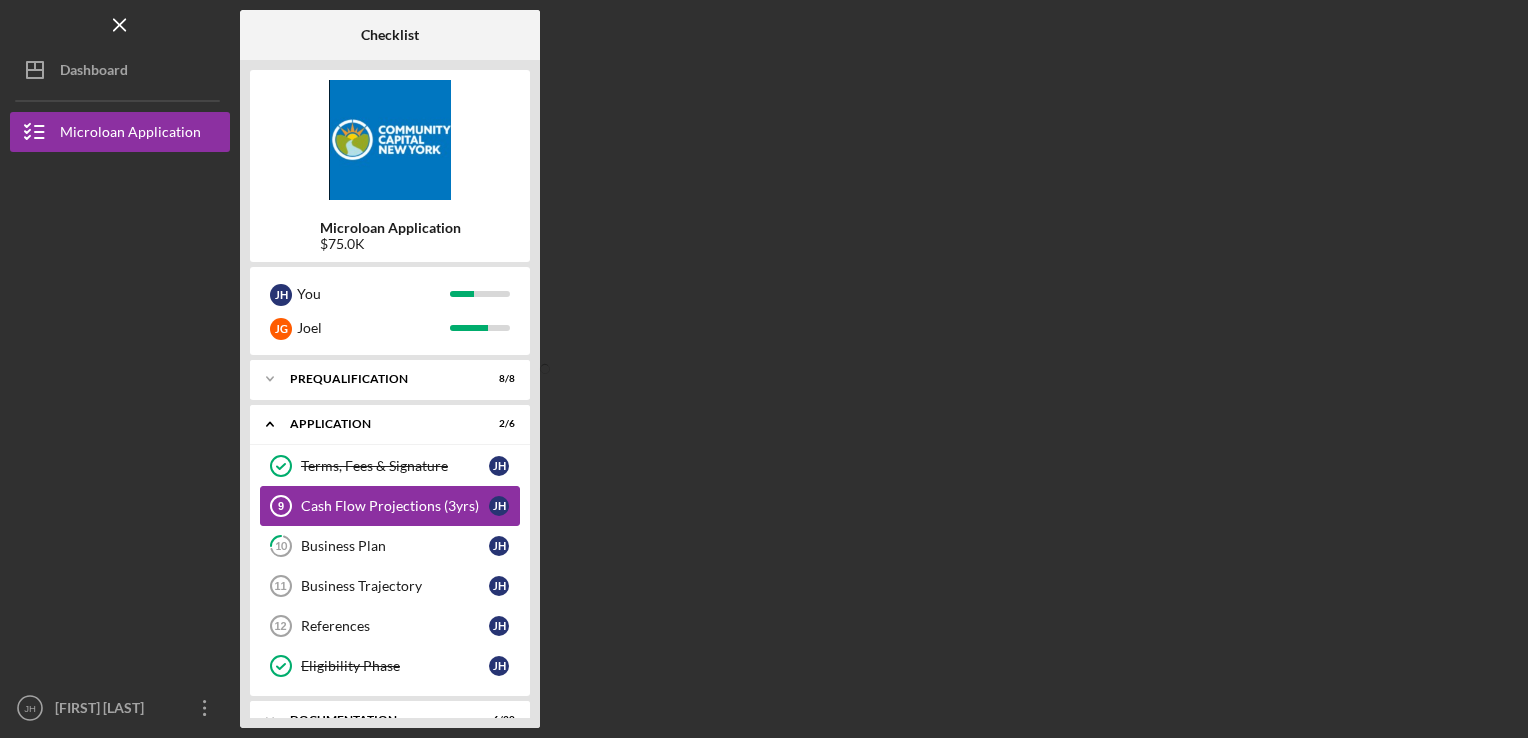 click on "Cash Flow Projections (3yrs)" at bounding box center (395, 506) 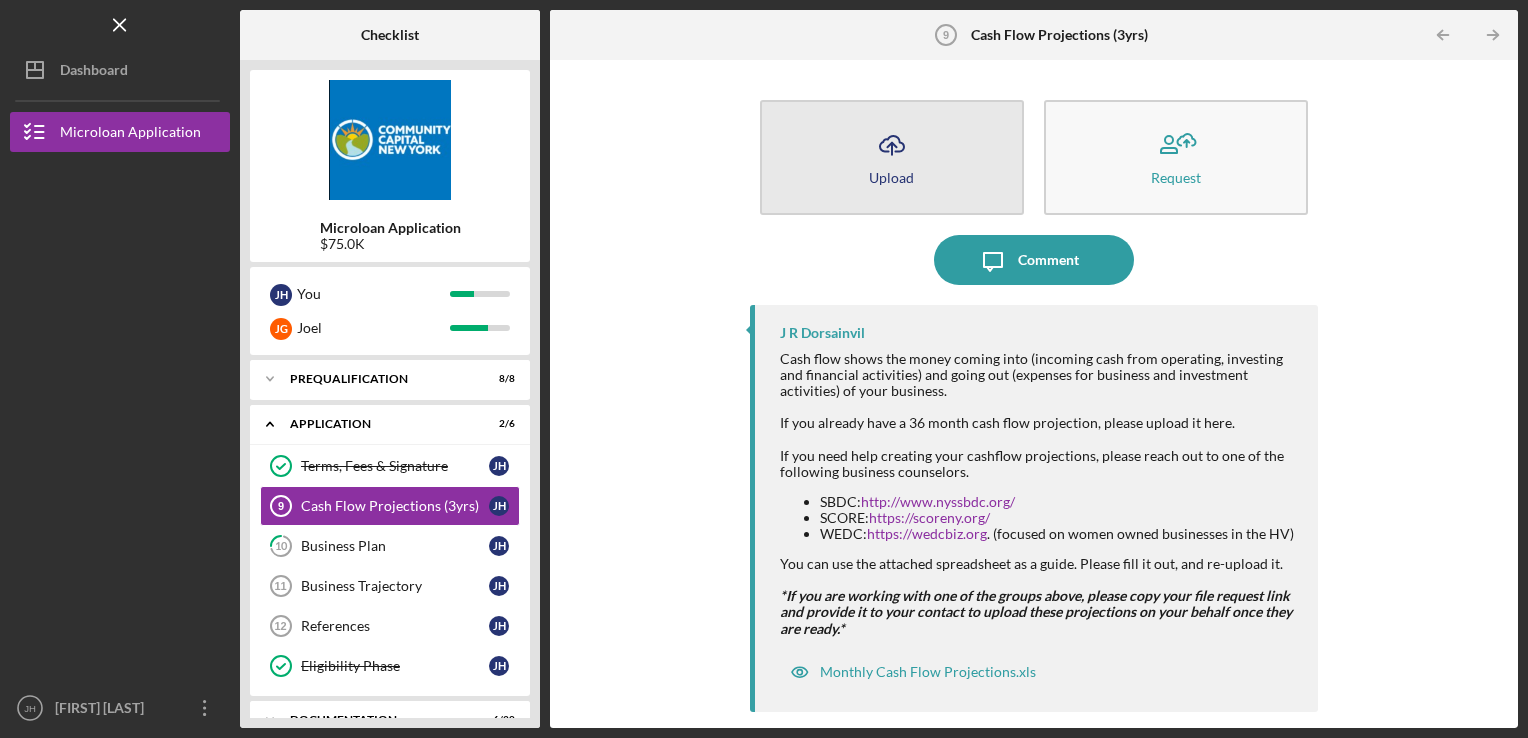 click on "Icon/Upload" 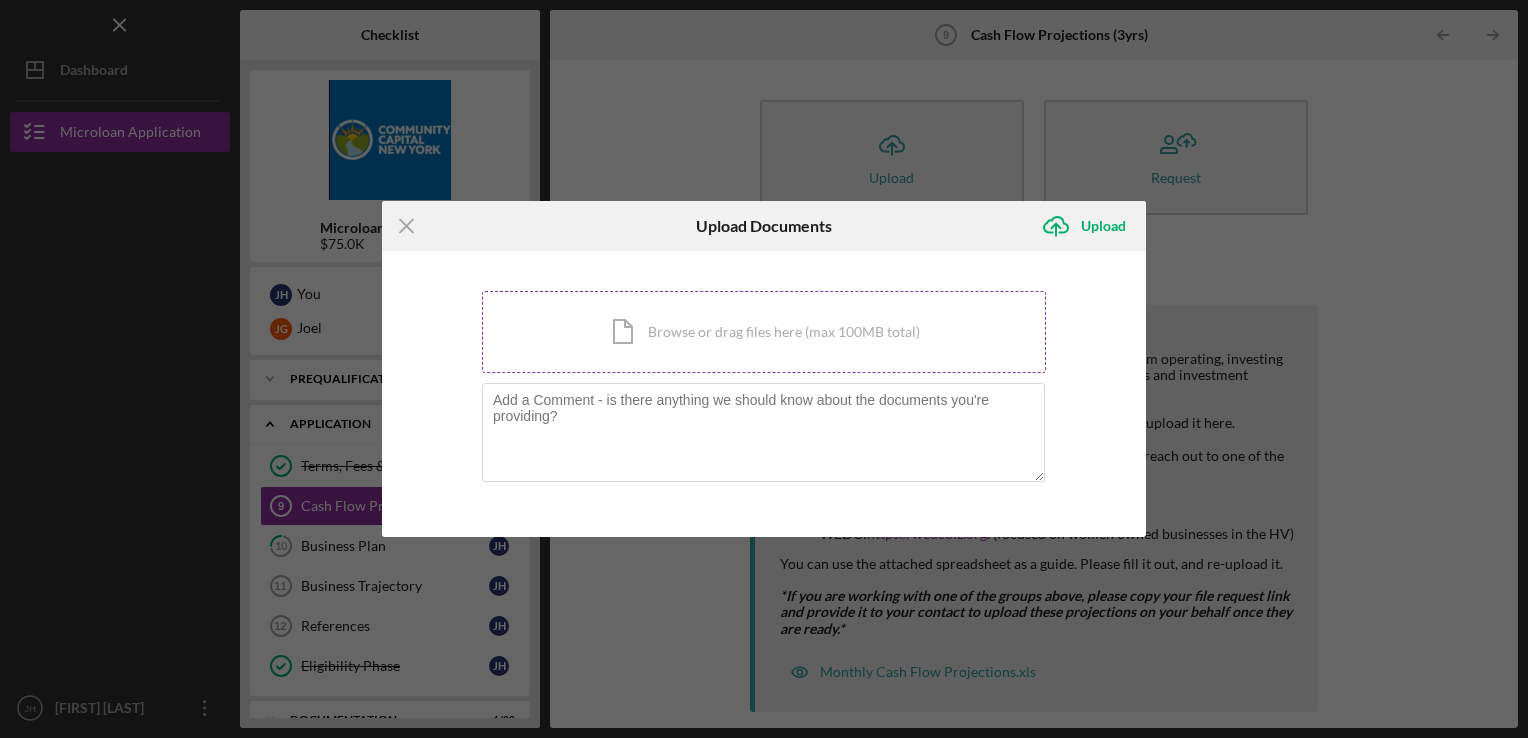 click on "Icon/Document Browse or drag files here (max 100MB total) Tap to choose files or take a photo" at bounding box center [764, 332] 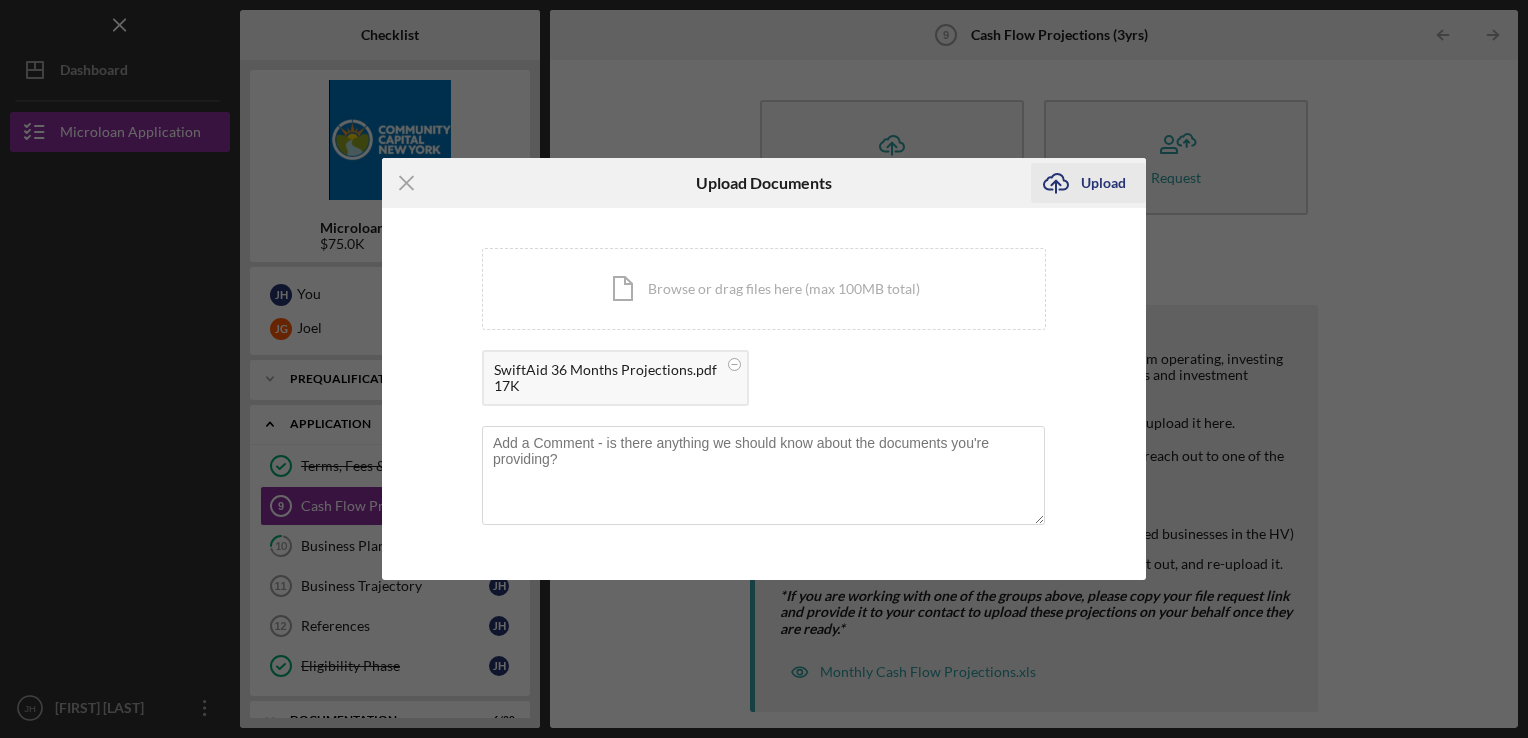 click on "Upload" at bounding box center [1103, 183] 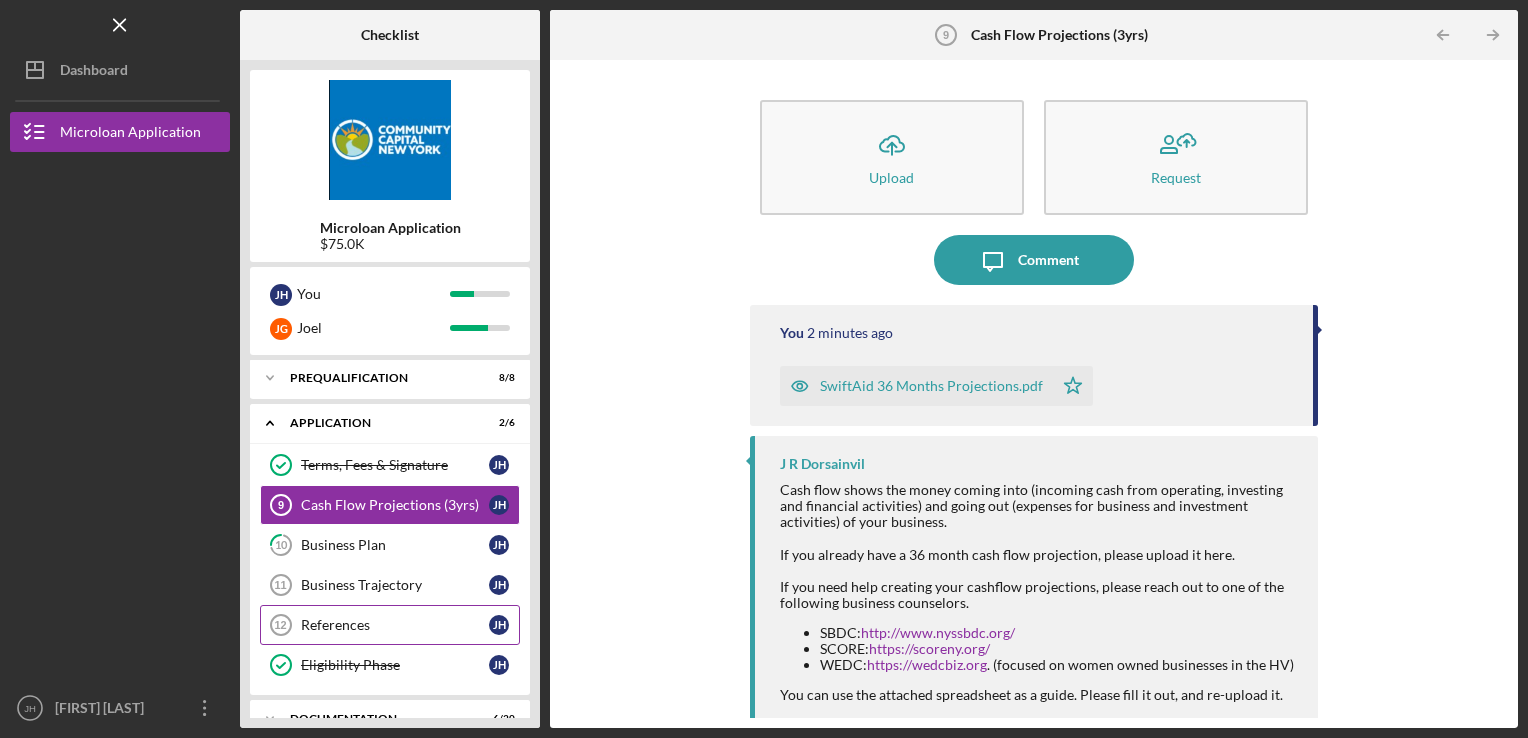 scroll, scrollTop: 0, scrollLeft: 0, axis: both 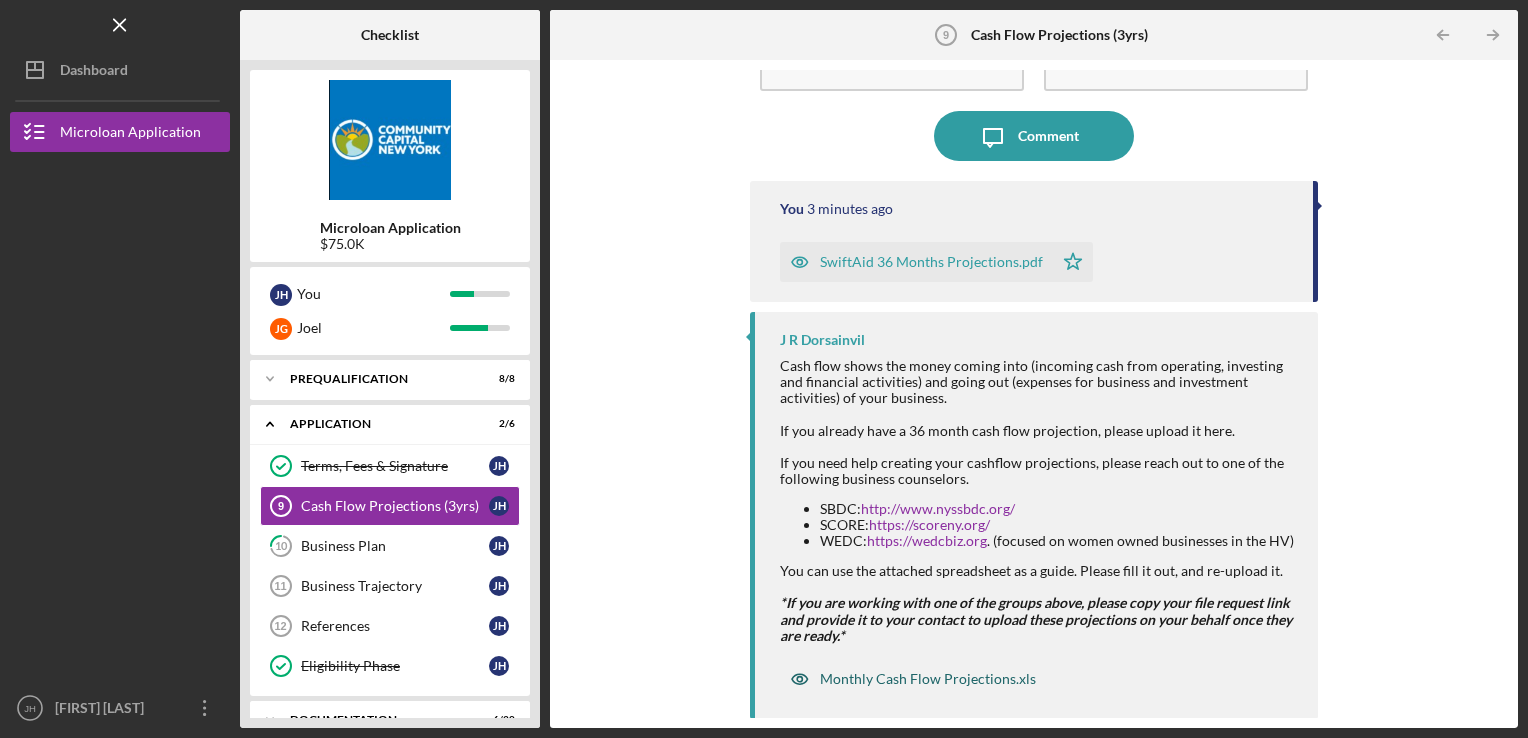 click on "Monthly Cash Flow Projections.xls" at bounding box center [928, 679] 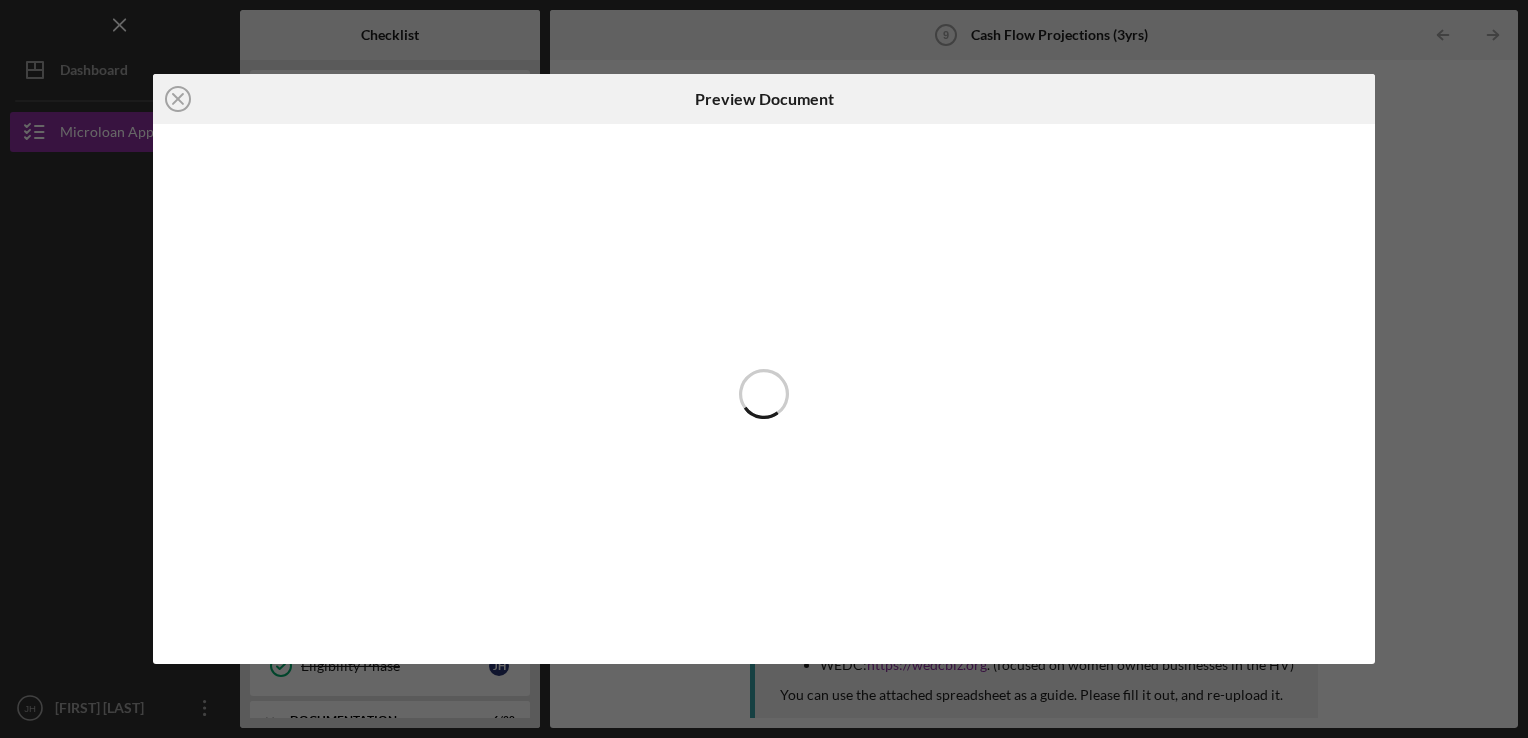 scroll, scrollTop: 124, scrollLeft: 0, axis: vertical 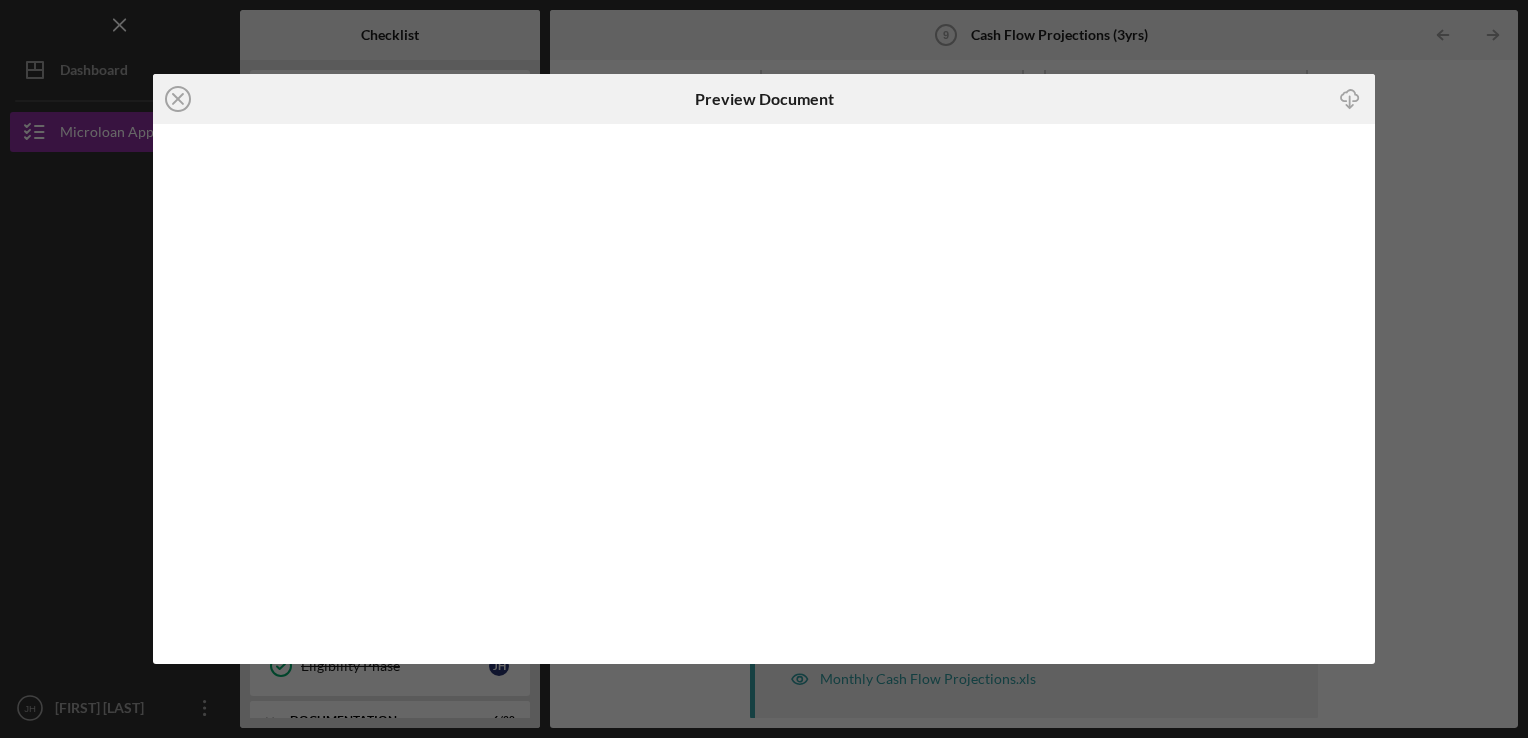 click on "Icon/Download" 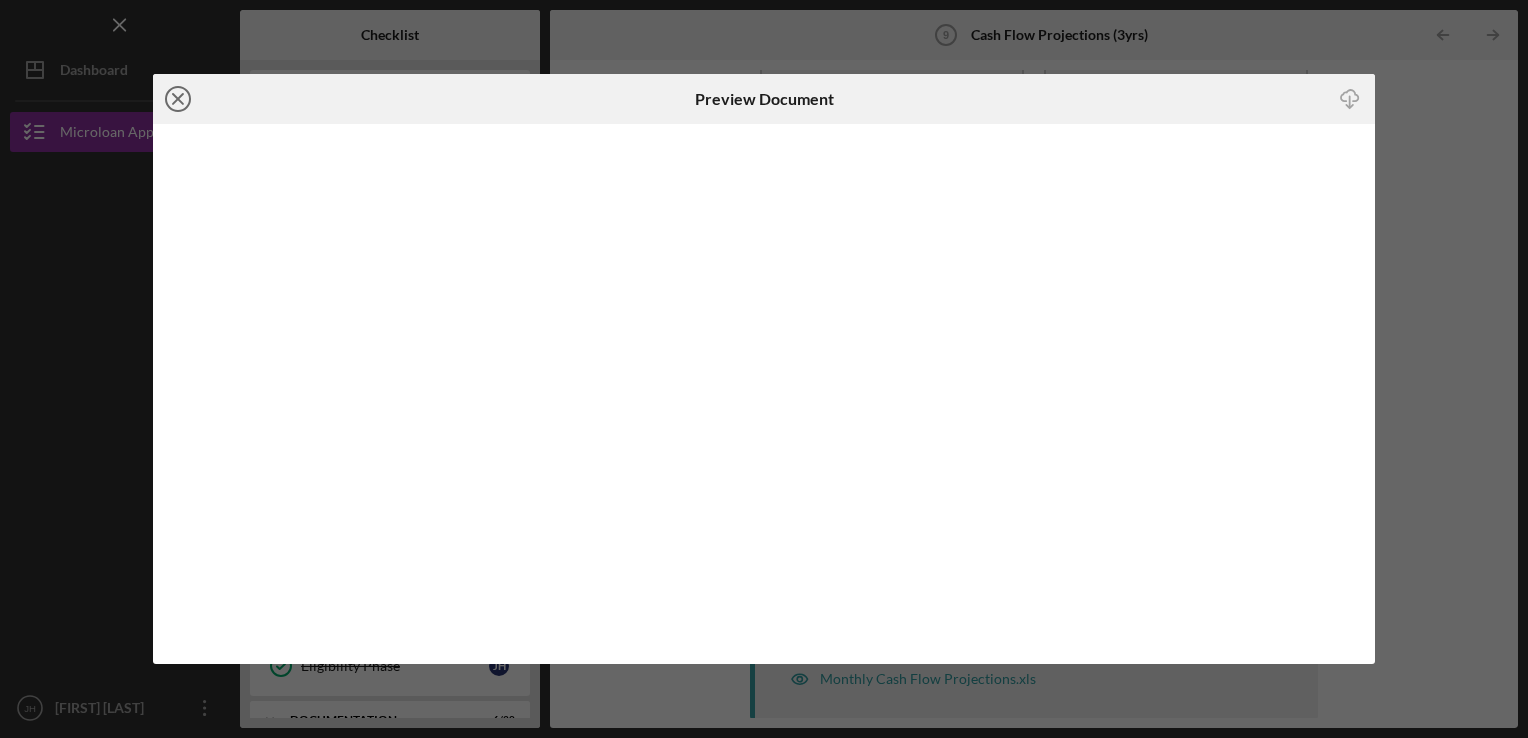 click on "Icon/Close" 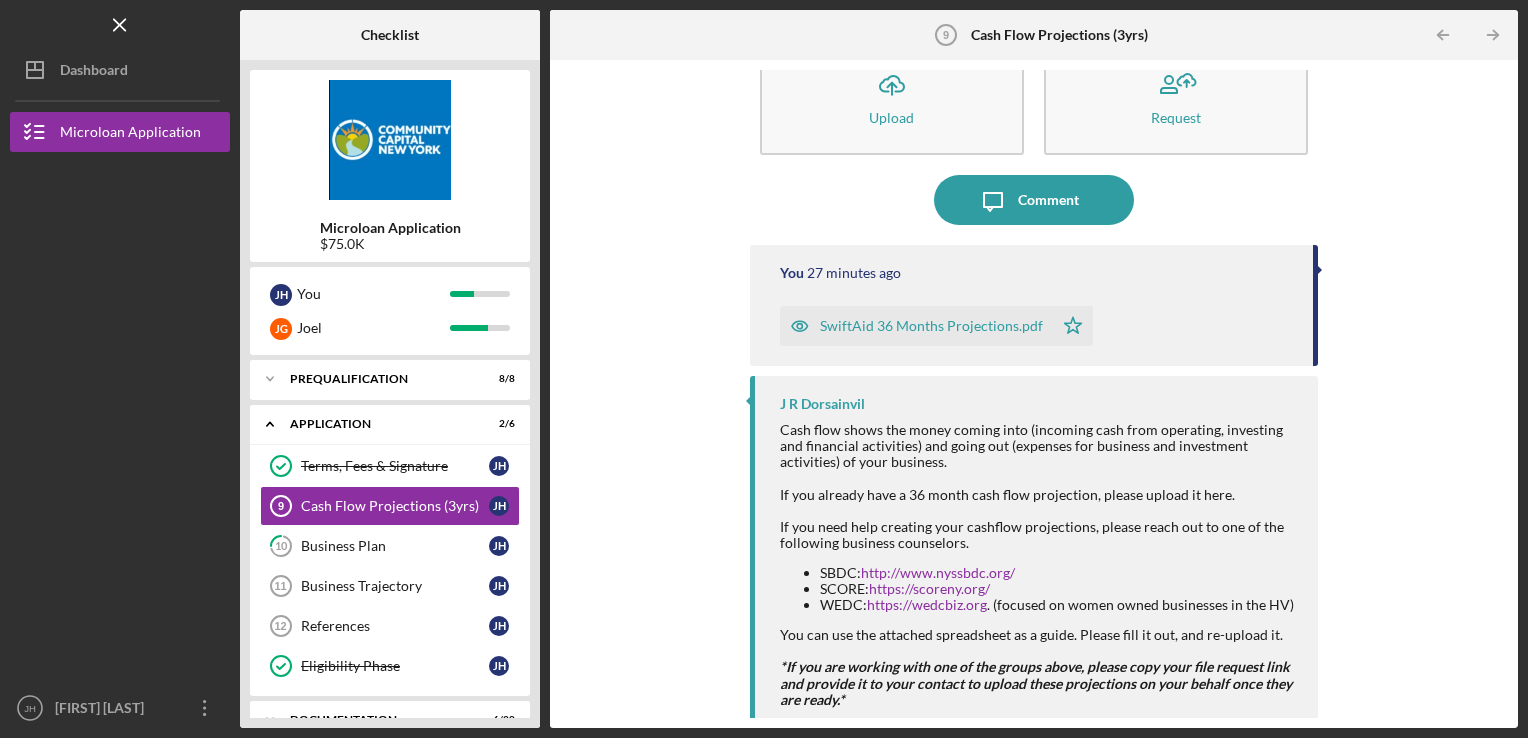 scroll, scrollTop: 124, scrollLeft: 0, axis: vertical 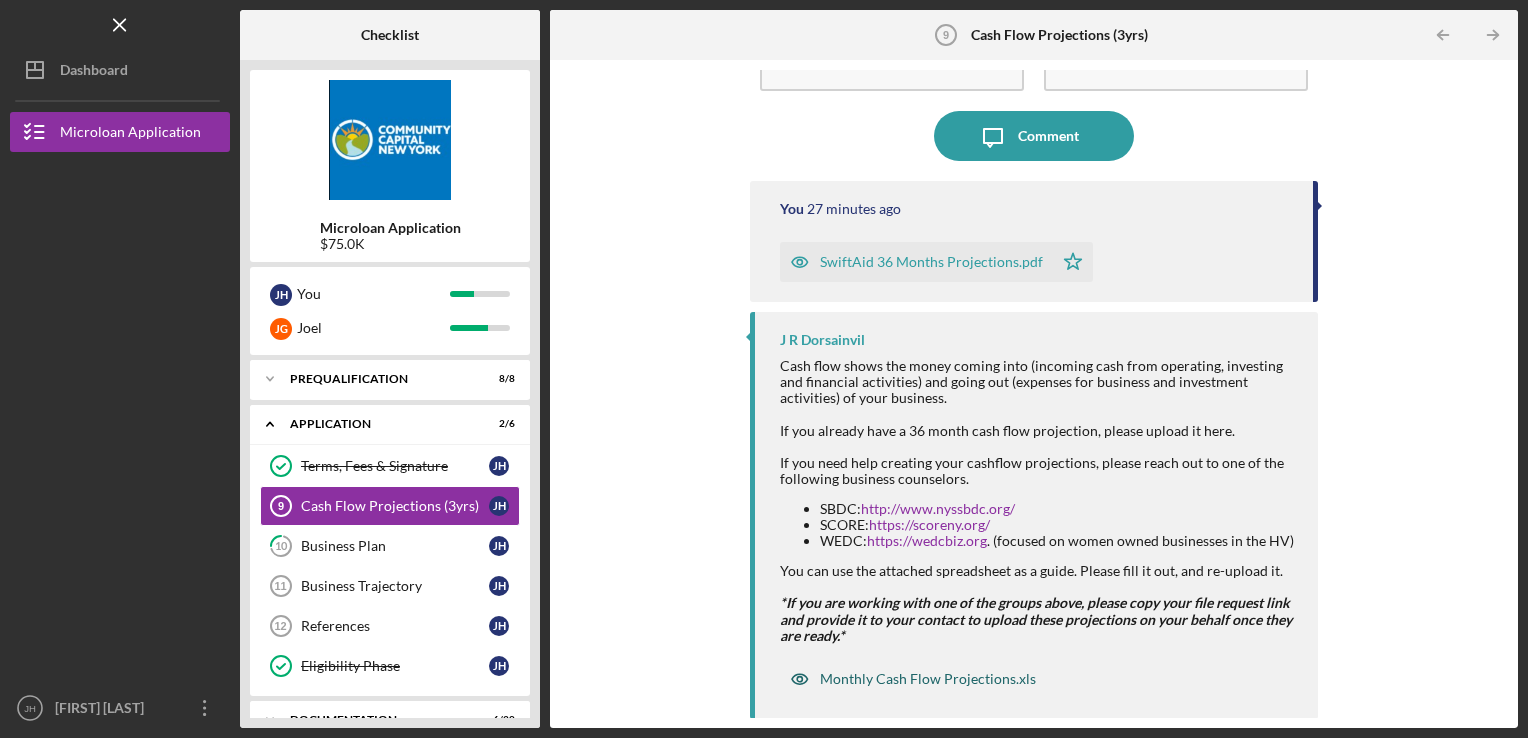 click on "Monthly Cash Flow Projections.xls" at bounding box center (928, 679) 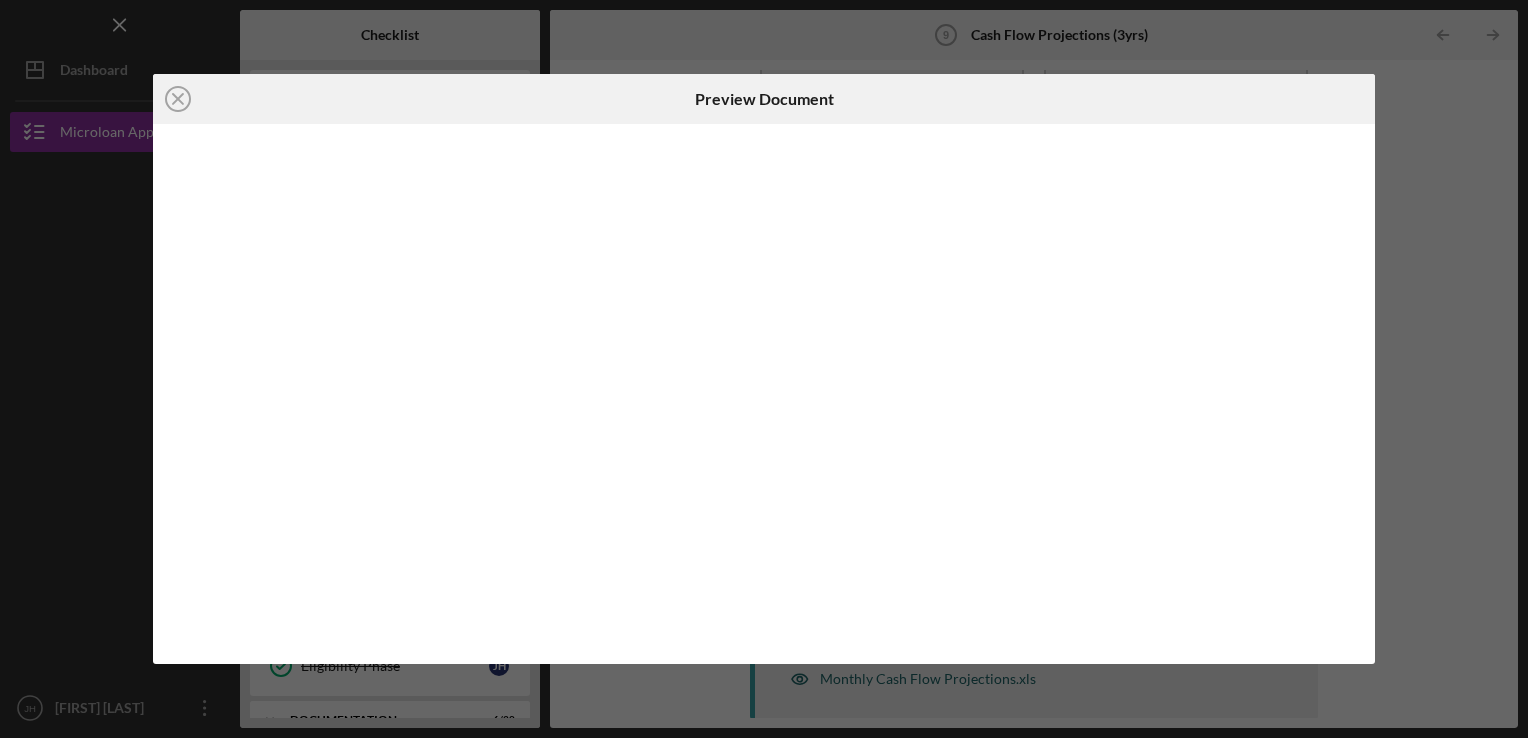 scroll, scrollTop: 0, scrollLeft: 0, axis: both 